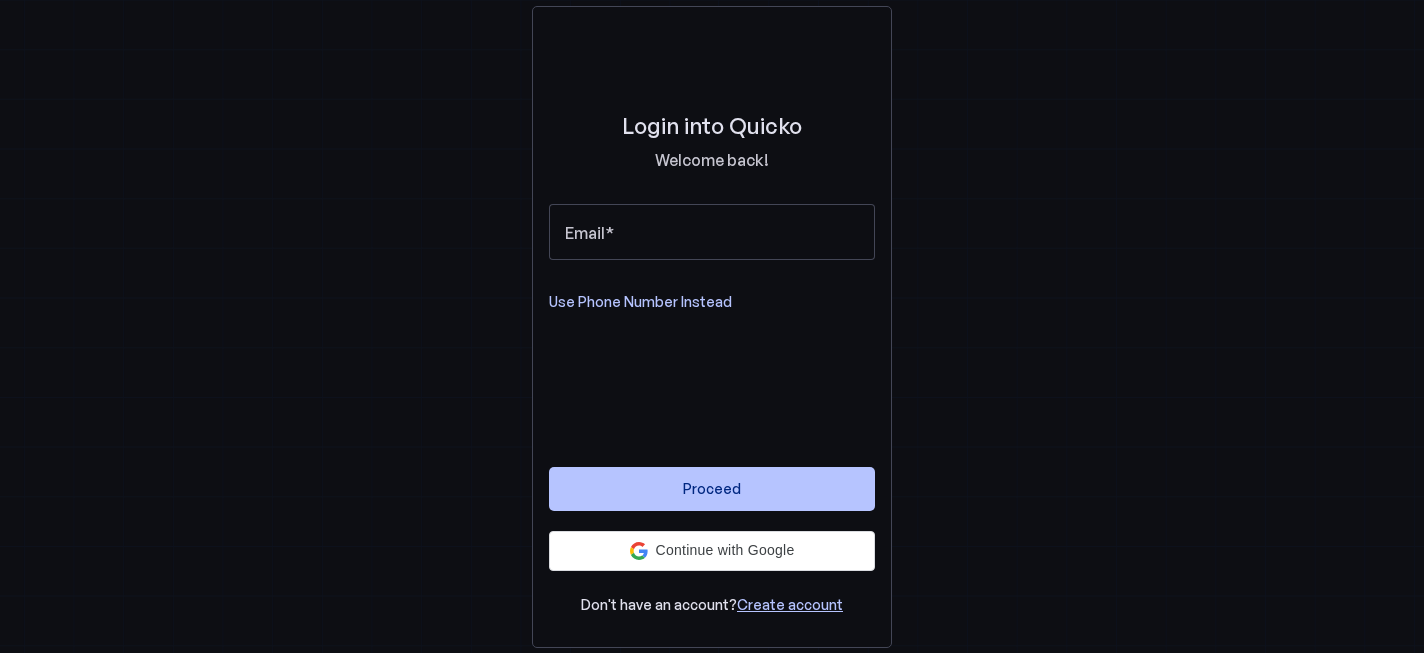 scroll, scrollTop: 0, scrollLeft: 0, axis: both 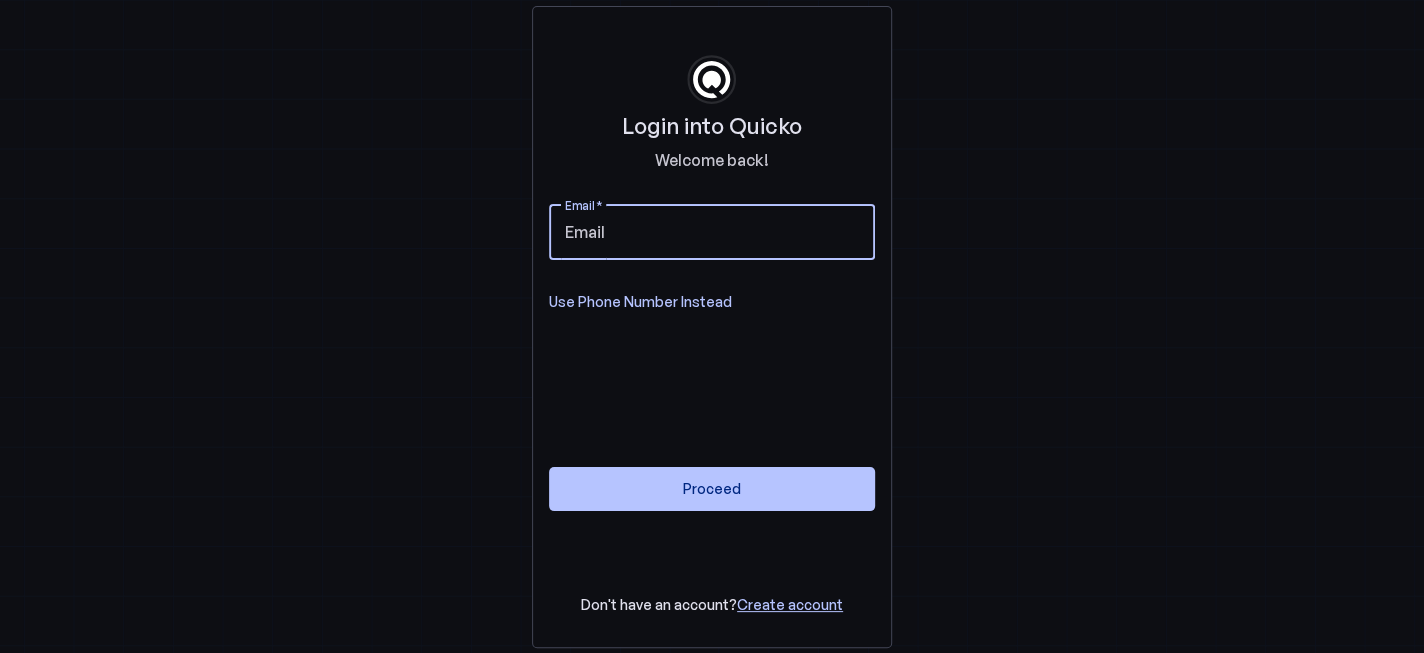 click on "Email" at bounding box center (712, 232) 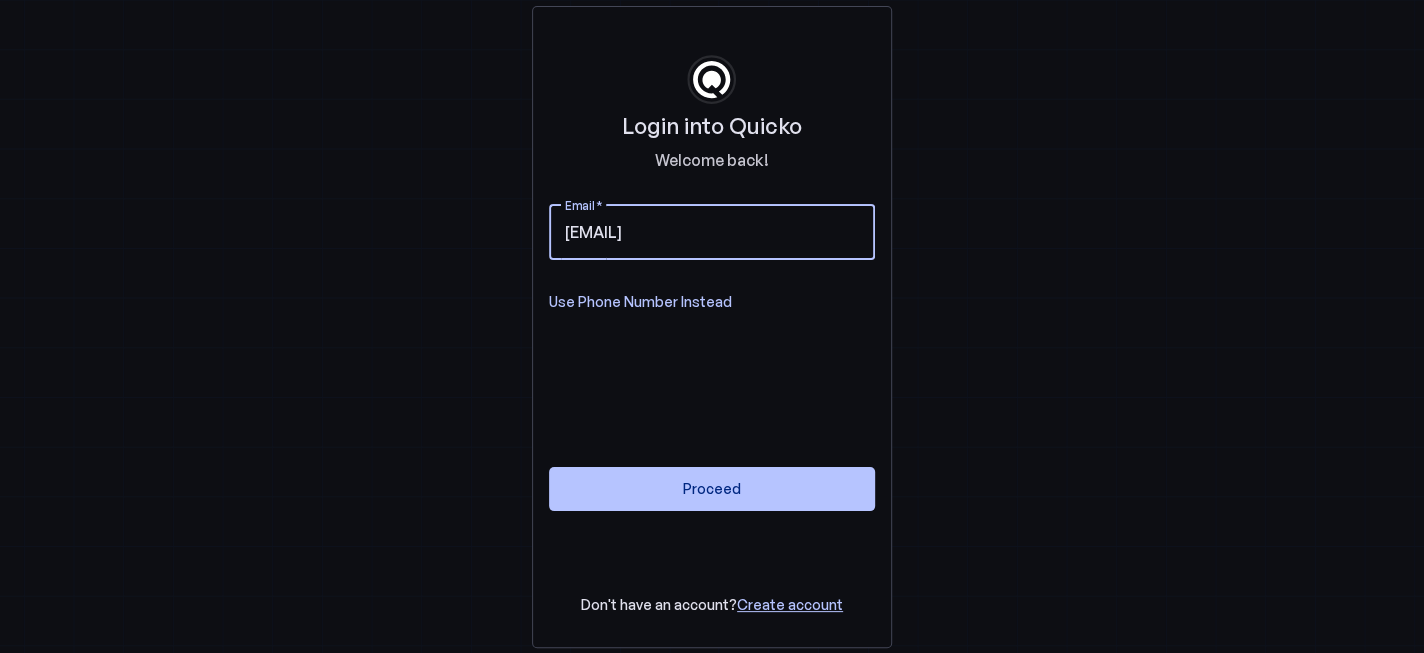 click on "vijaismail@gmail.com" at bounding box center [712, 232] 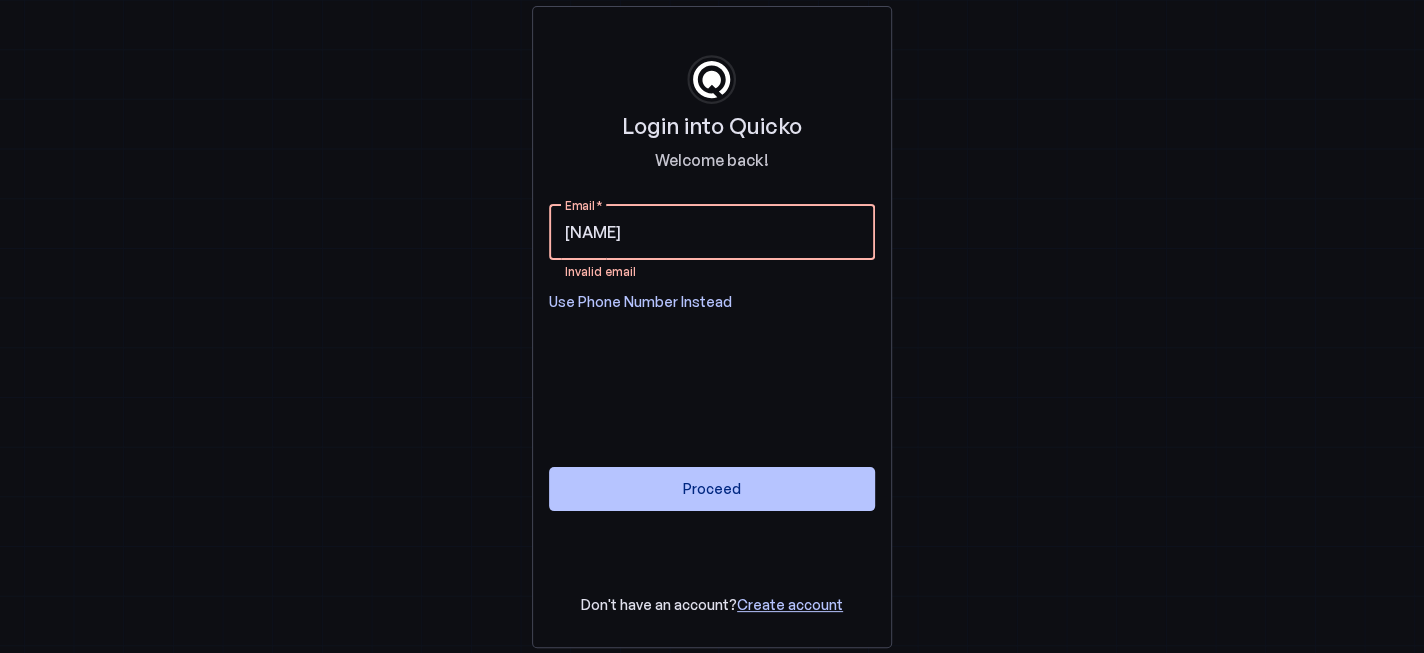click on "Login into Quicko  Welcome back!  Email vijaikannan Invalid email Use Phone Number Instead Proceed Don't have an account?  Create account" at bounding box center (712, 327) 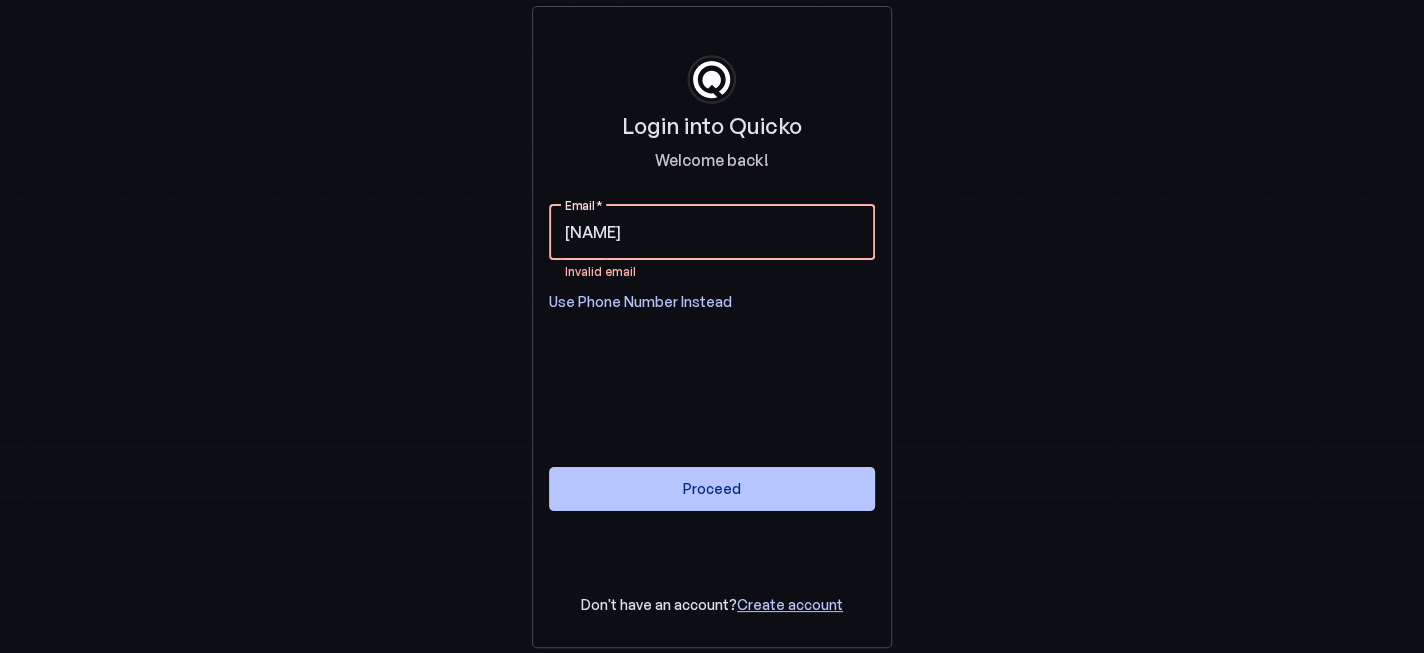 click on "vijaikannan" at bounding box center (712, 232) 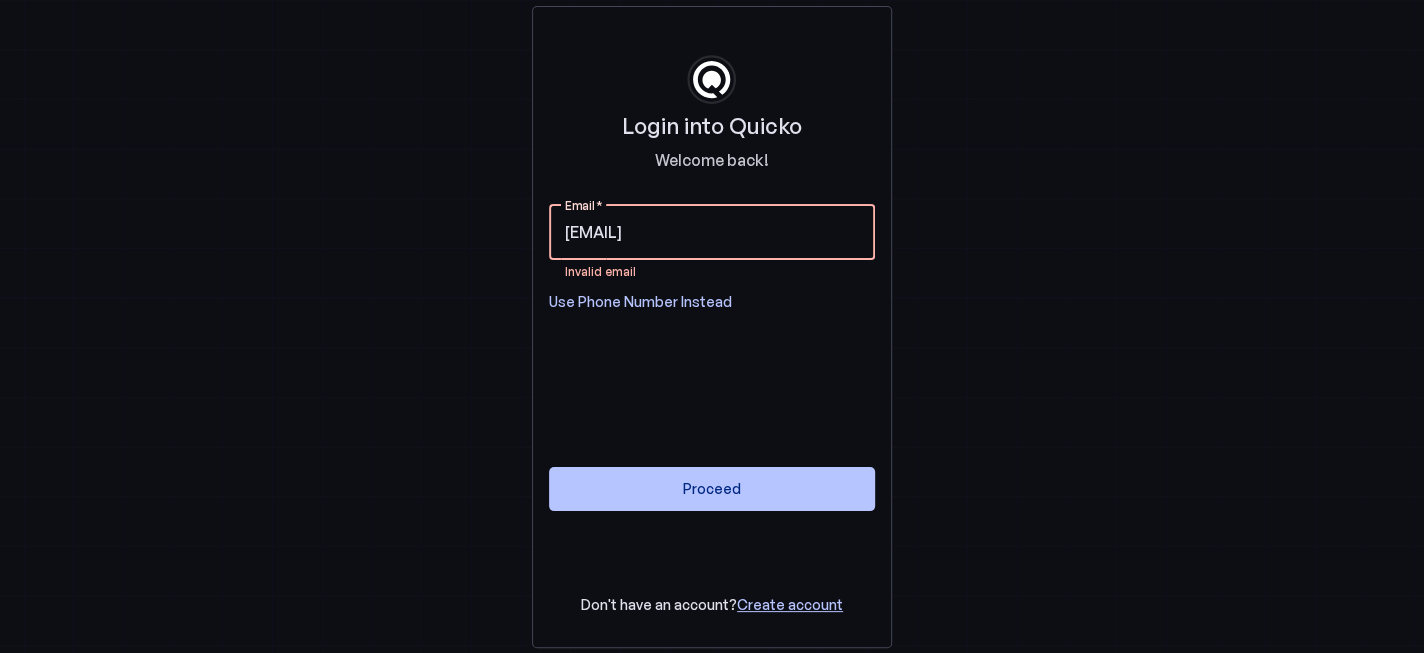 type 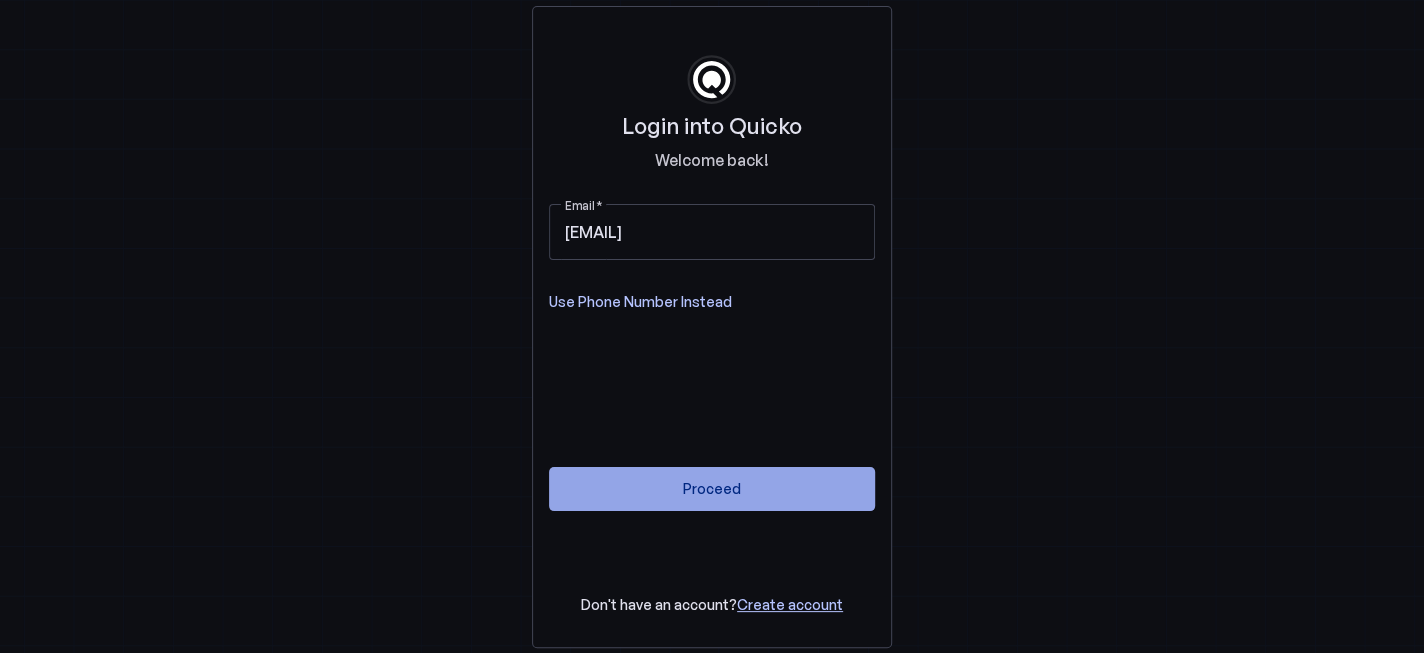 click on "Proceed" at bounding box center (712, 488) 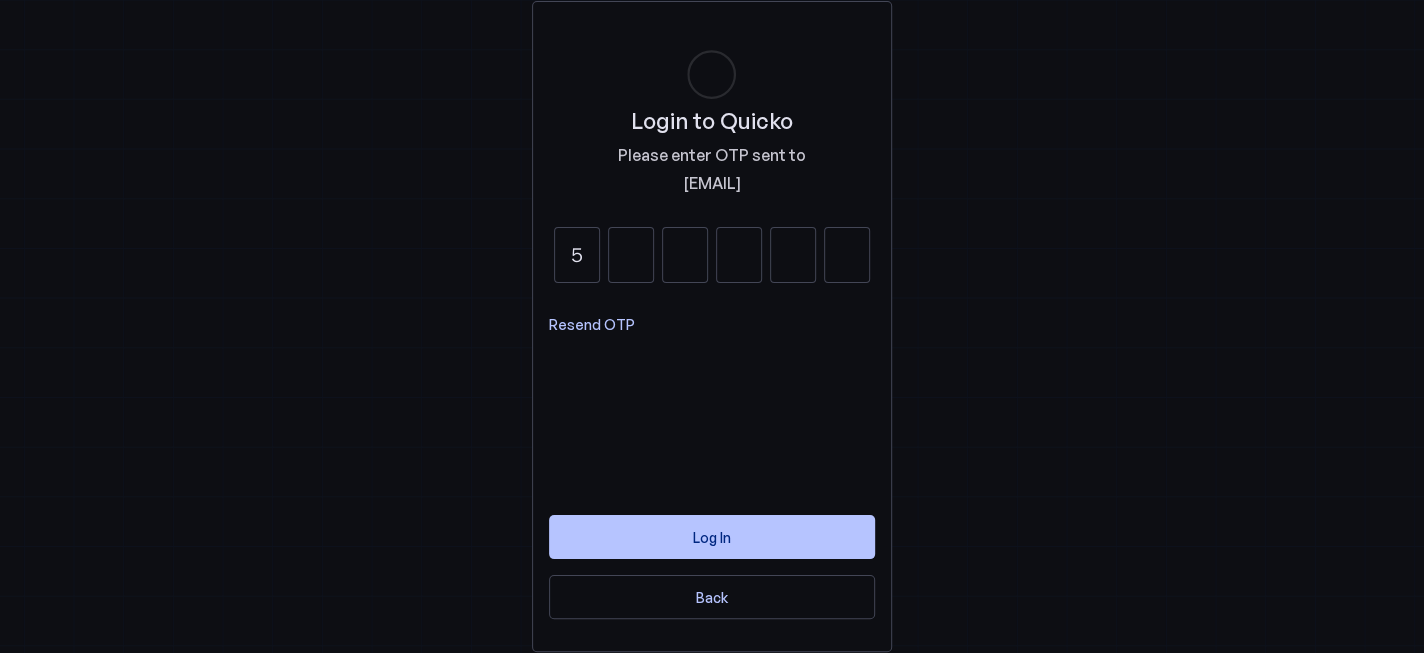 type on "5" 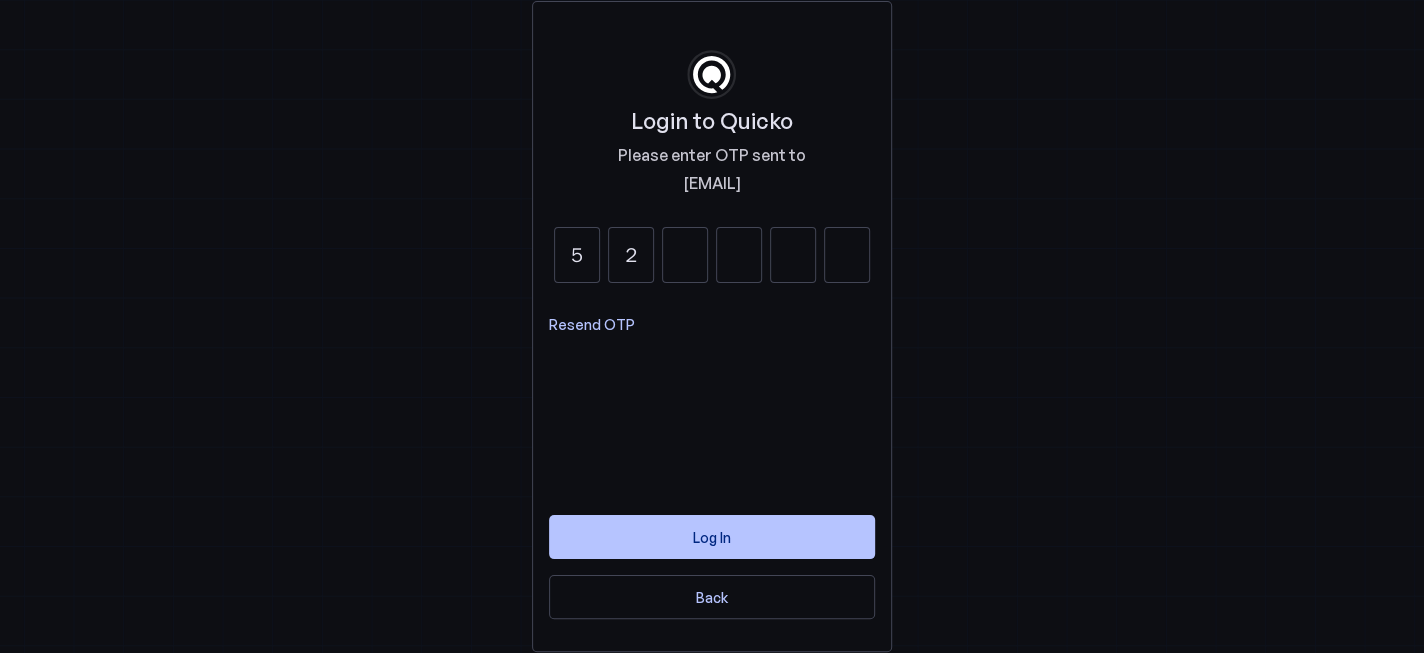 type on "2" 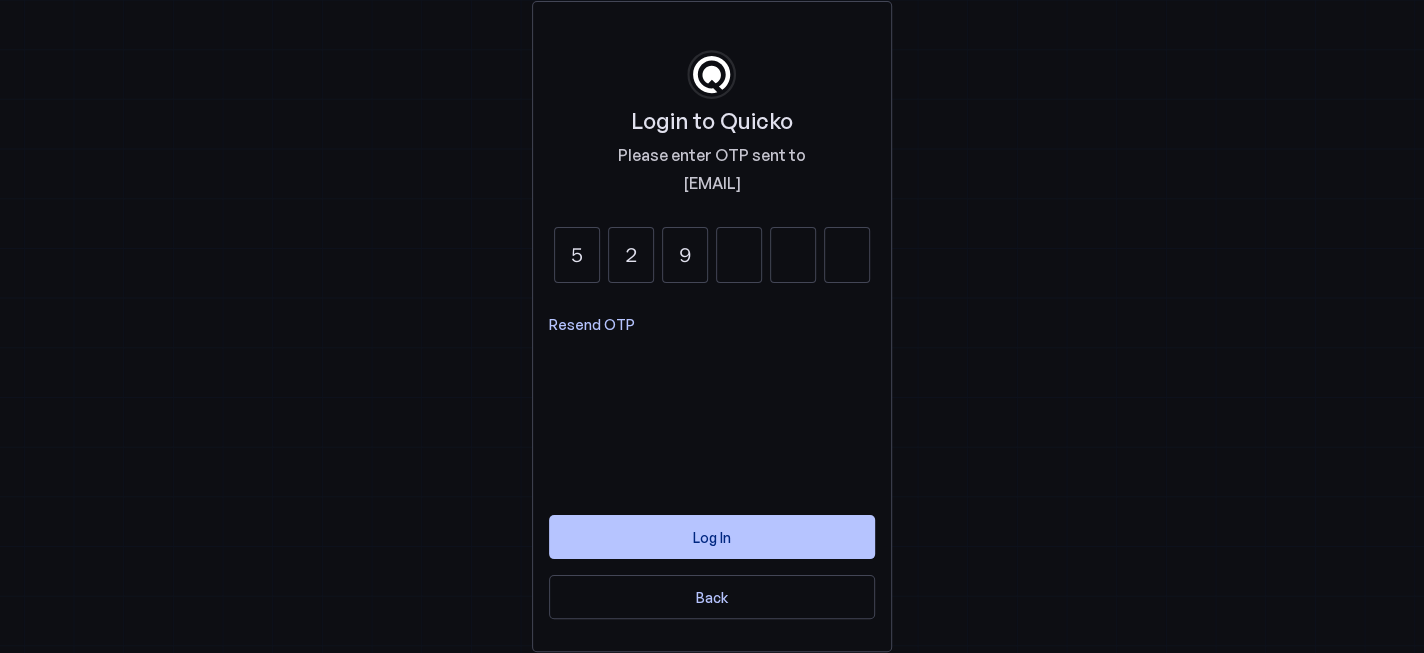 type on "9" 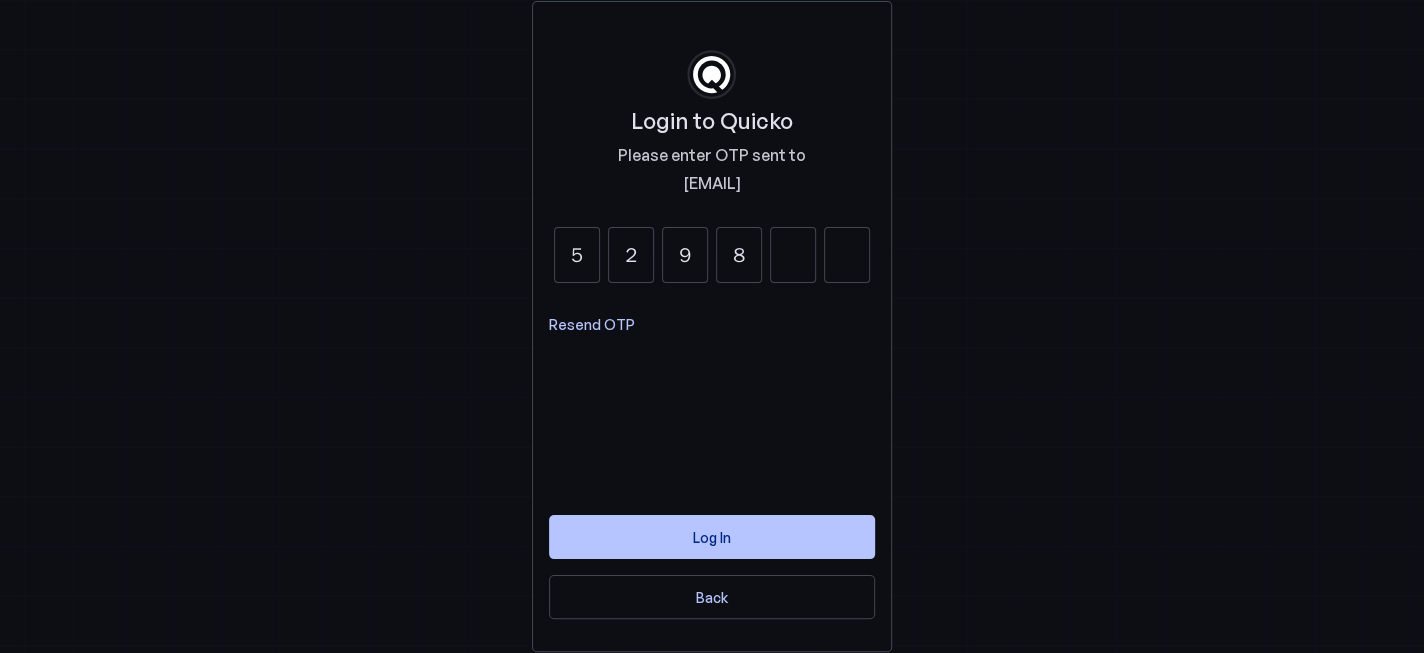 type on "8" 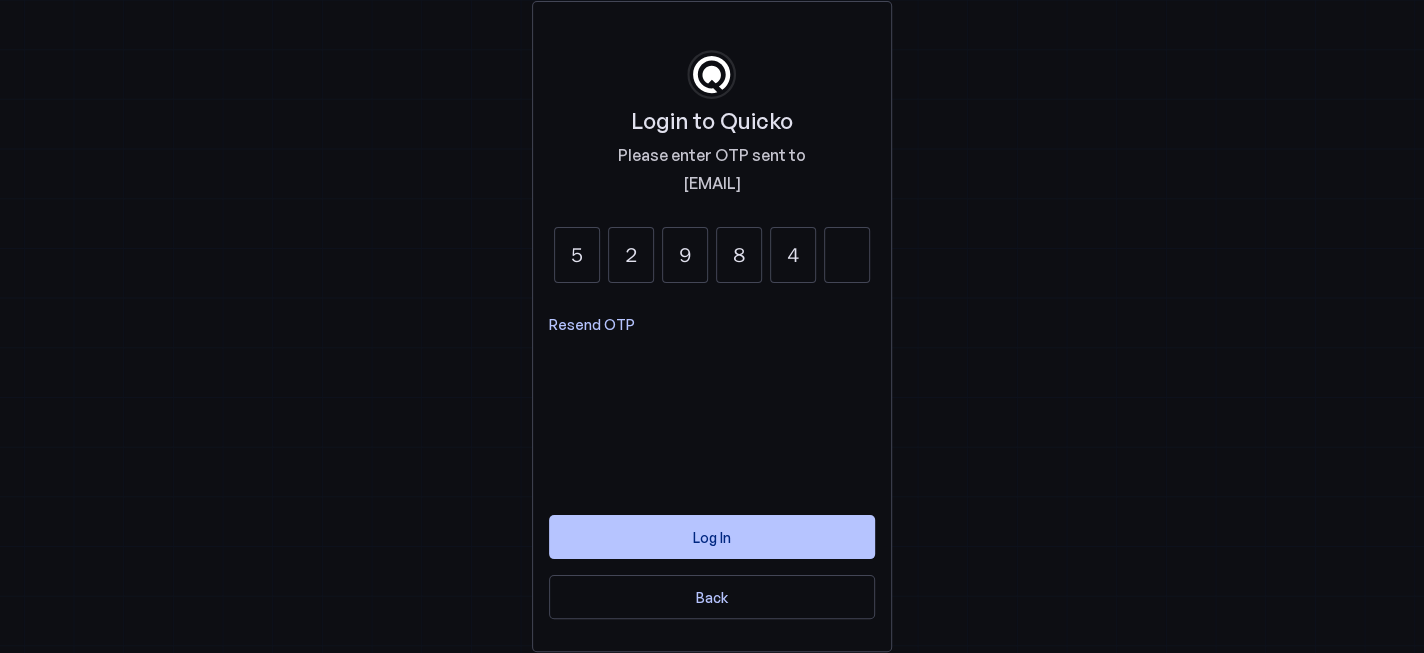 type on "4" 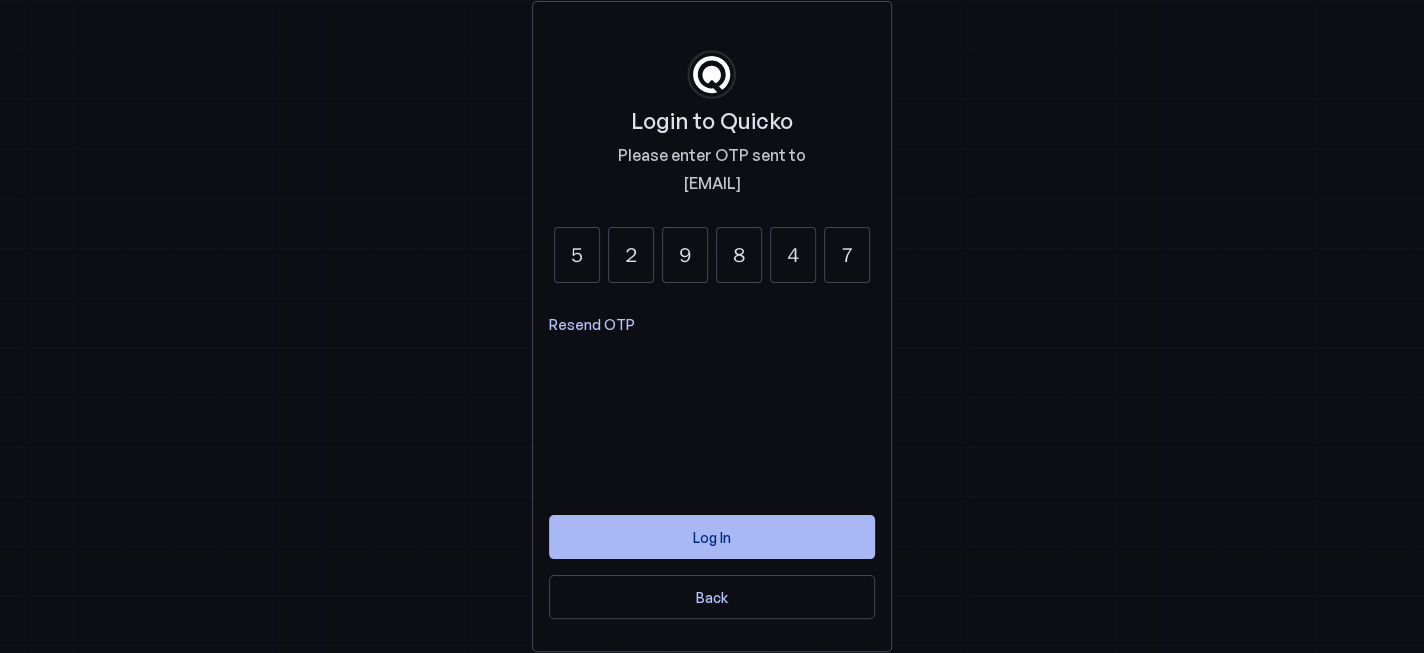 type on "7" 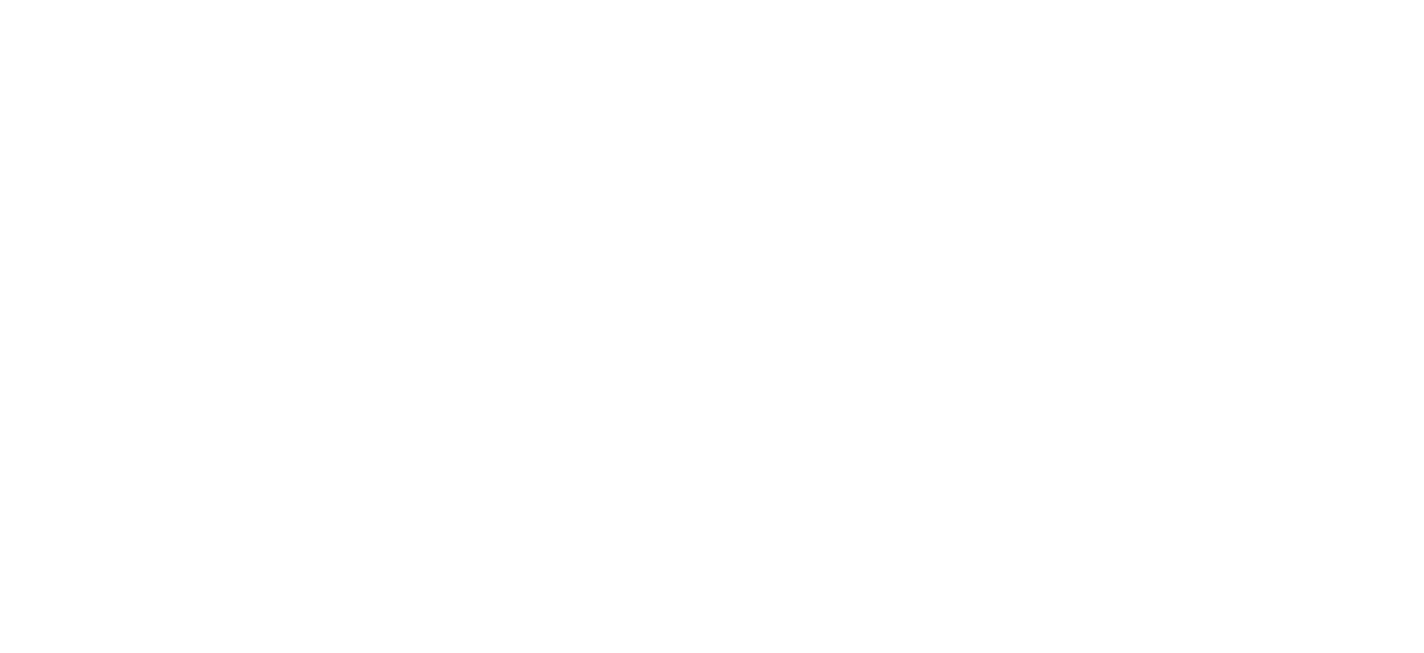 scroll, scrollTop: 0, scrollLeft: 0, axis: both 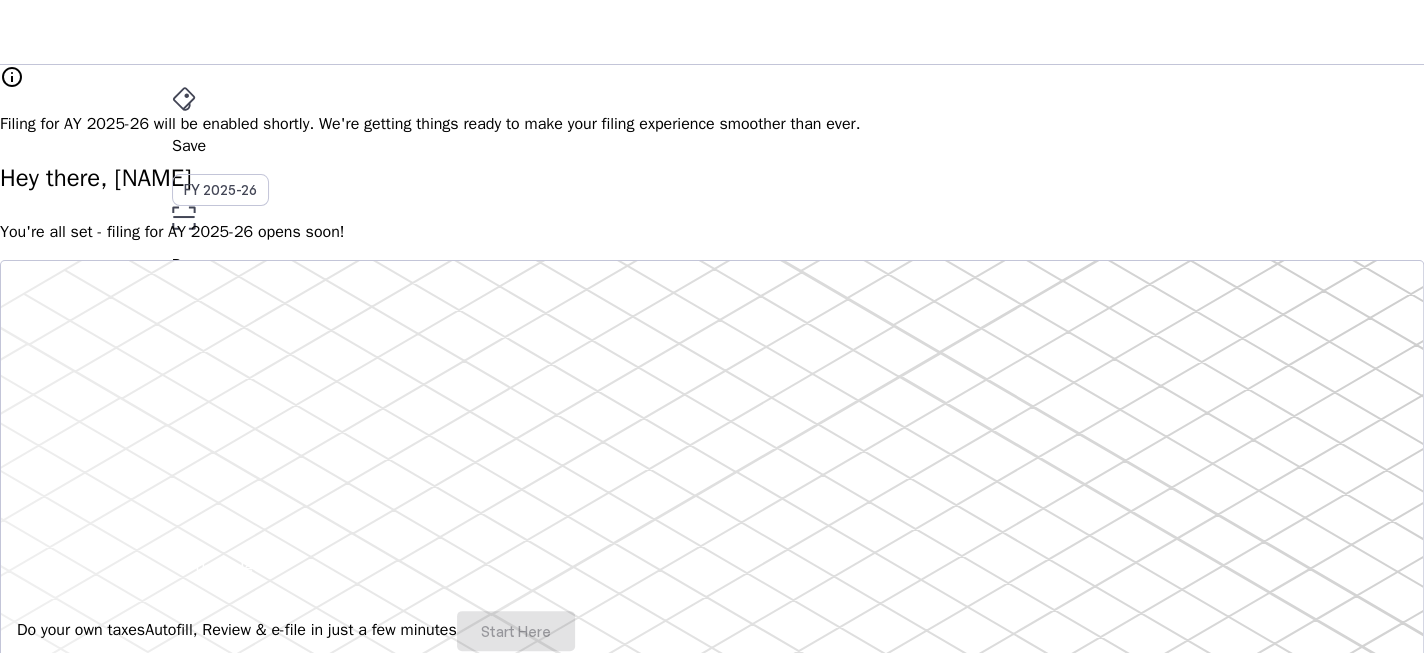 click on "VK" at bounding box center [188, 531] 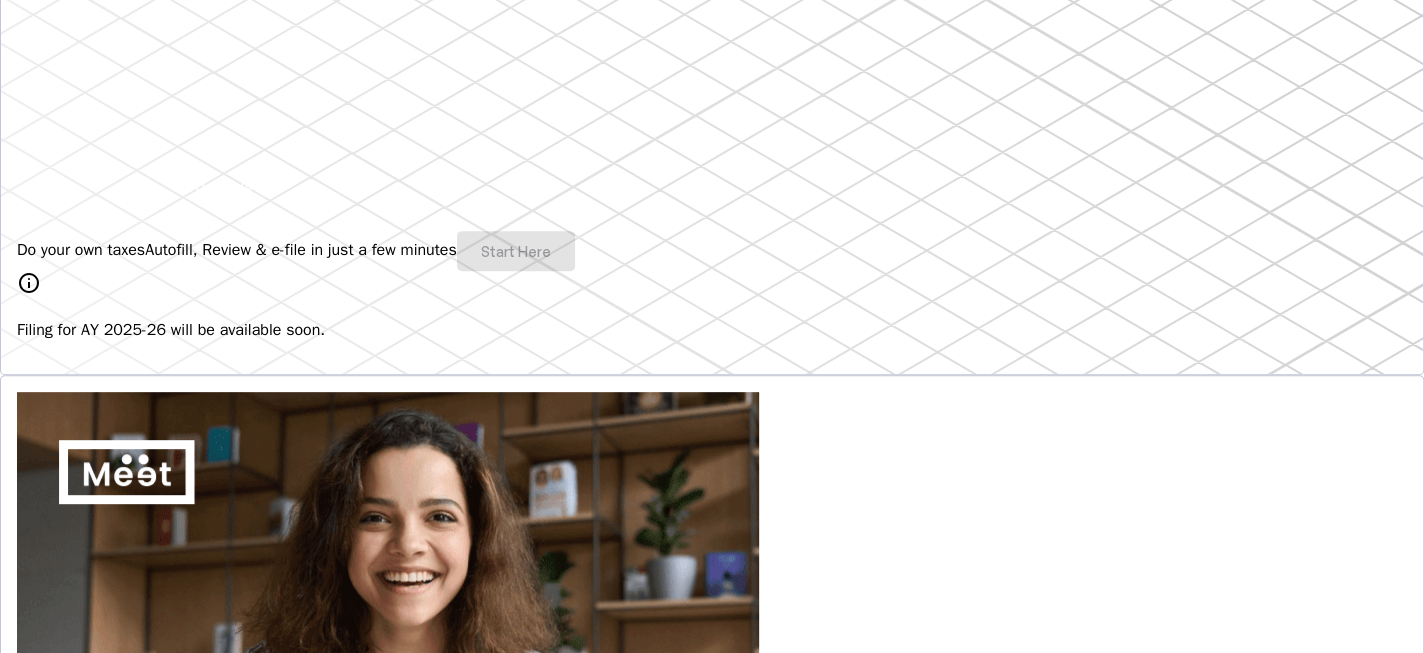 scroll, scrollTop: 400, scrollLeft: 0, axis: vertical 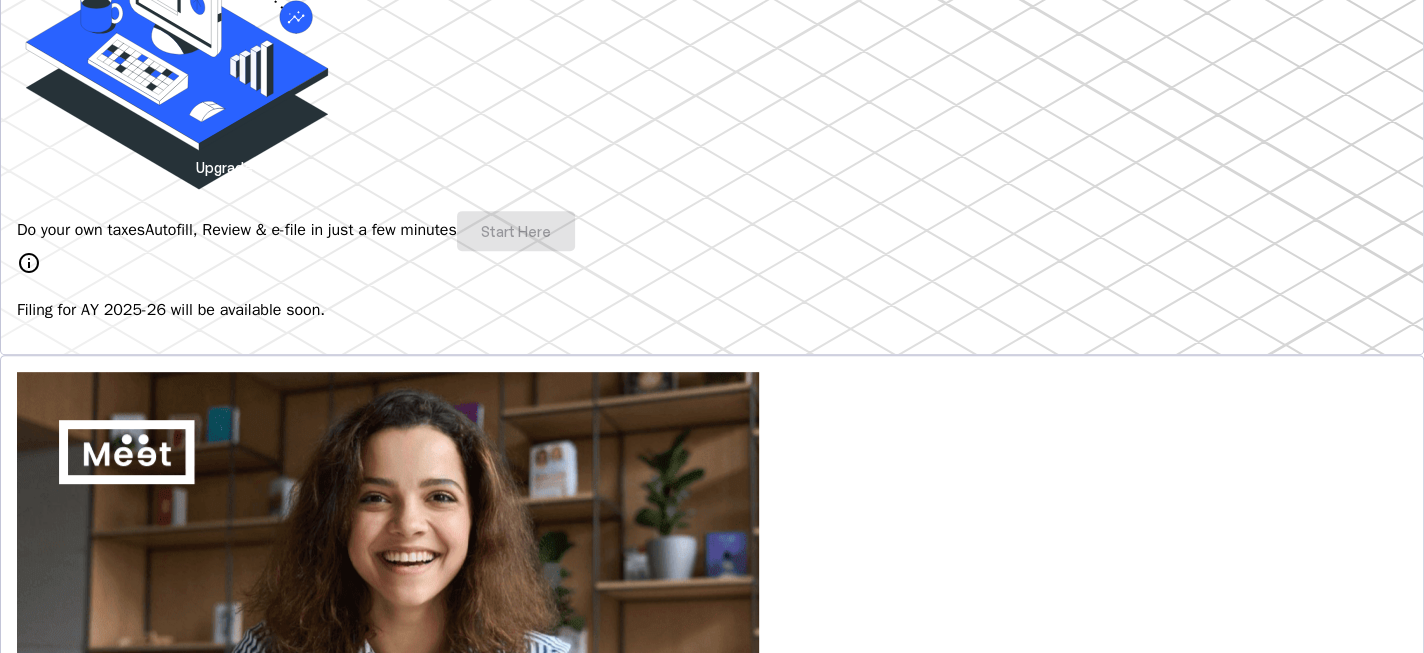 click on "Do your own taxes   Autofill, Review & e-file in just a few minutes   Start Here" at bounding box center (712, 231) 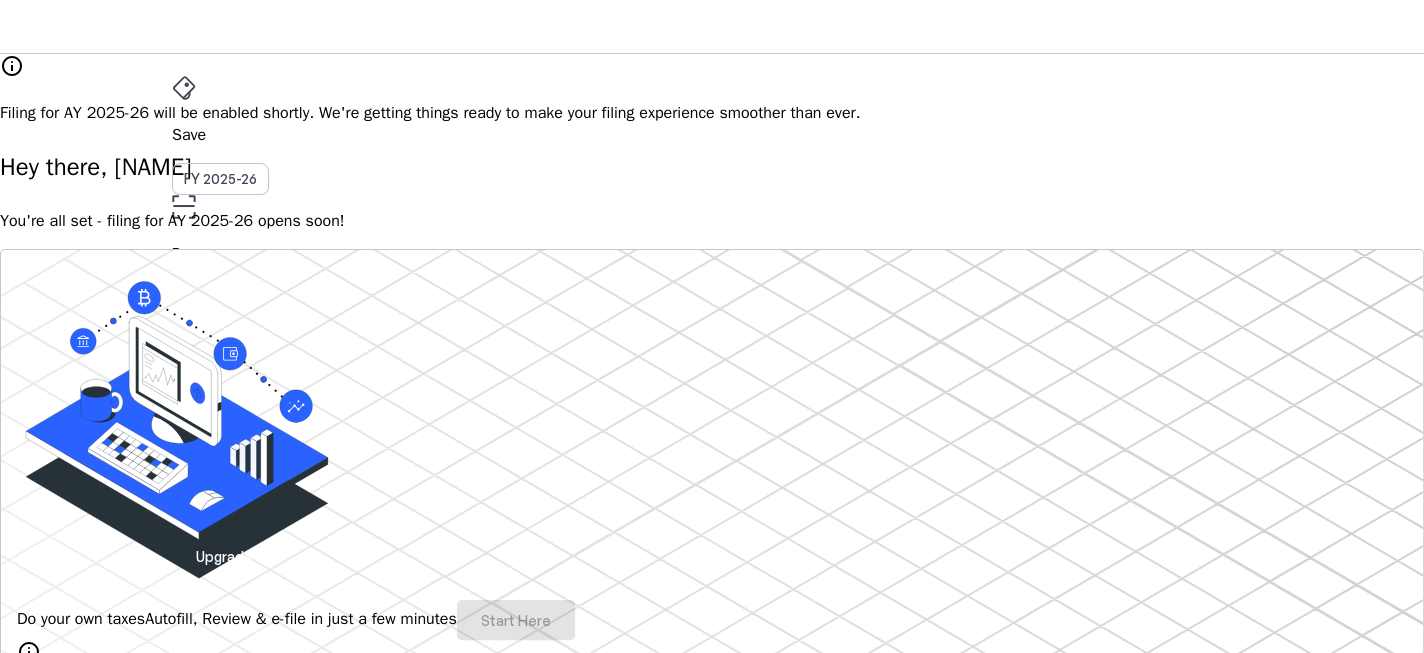 scroll, scrollTop: 0, scrollLeft: 0, axis: both 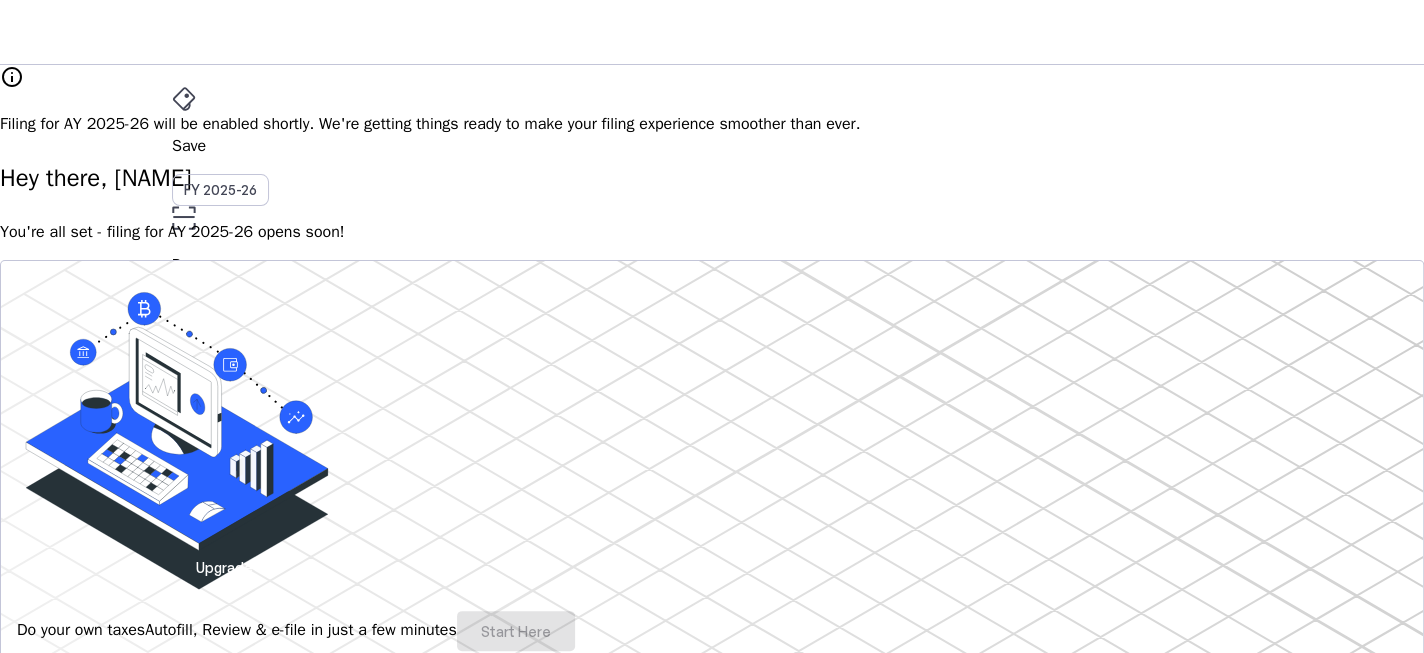 click on "Filing for AY 2025-26 will be enabled shortly. We're getting things ready to make your filing experience smoother than ever." at bounding box center [712, 124] 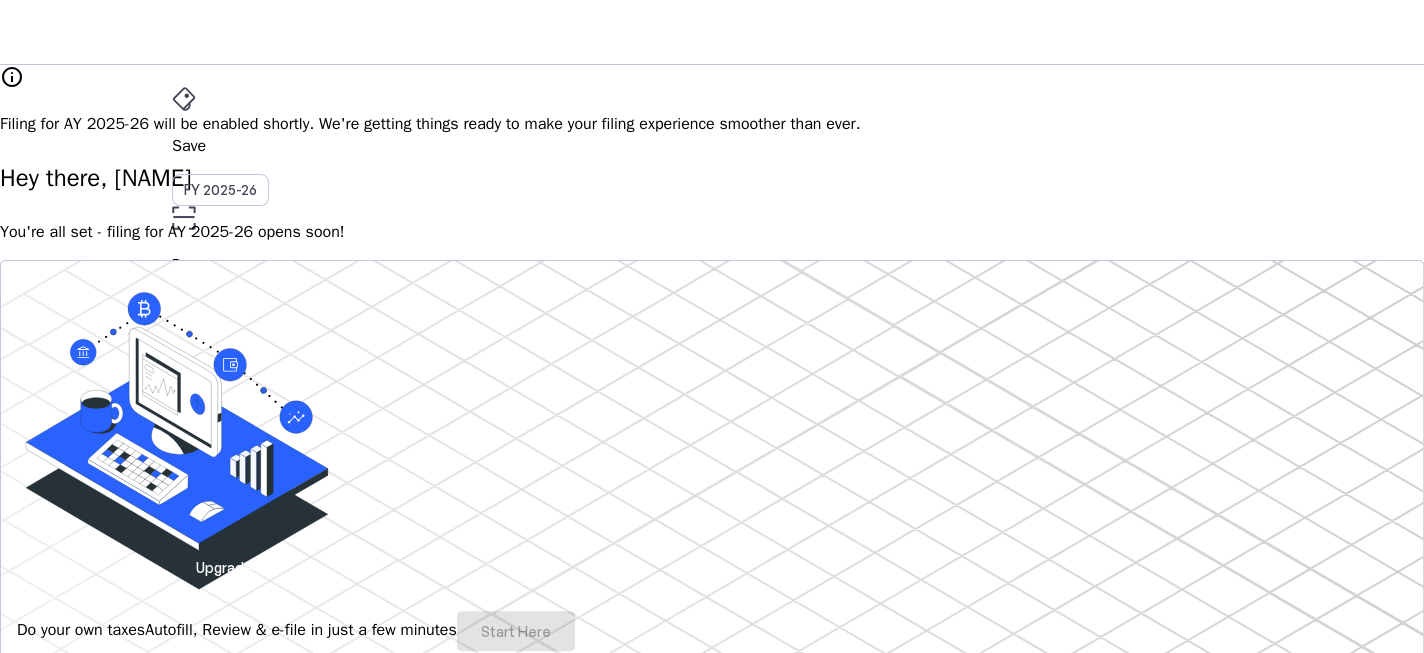 click on "AY 2025-26" at bounding box center (221, 396) 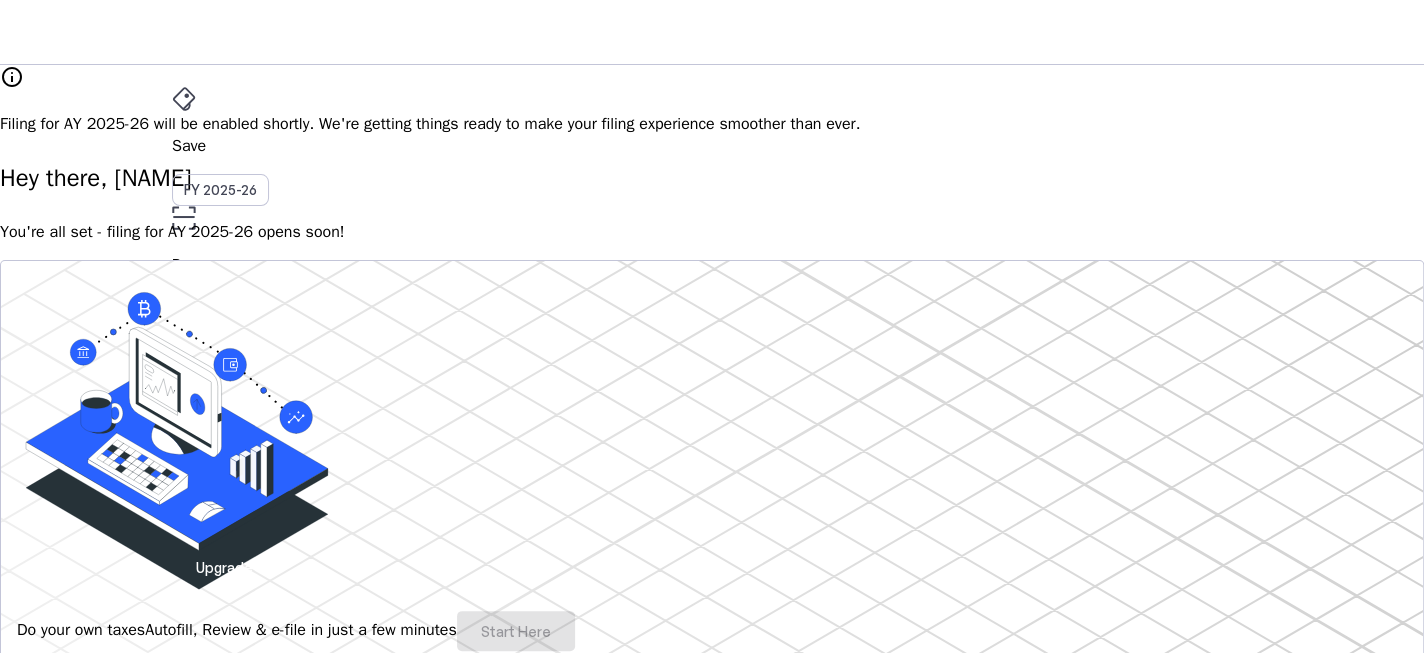 click on "File" at bounding box center [712, 352] 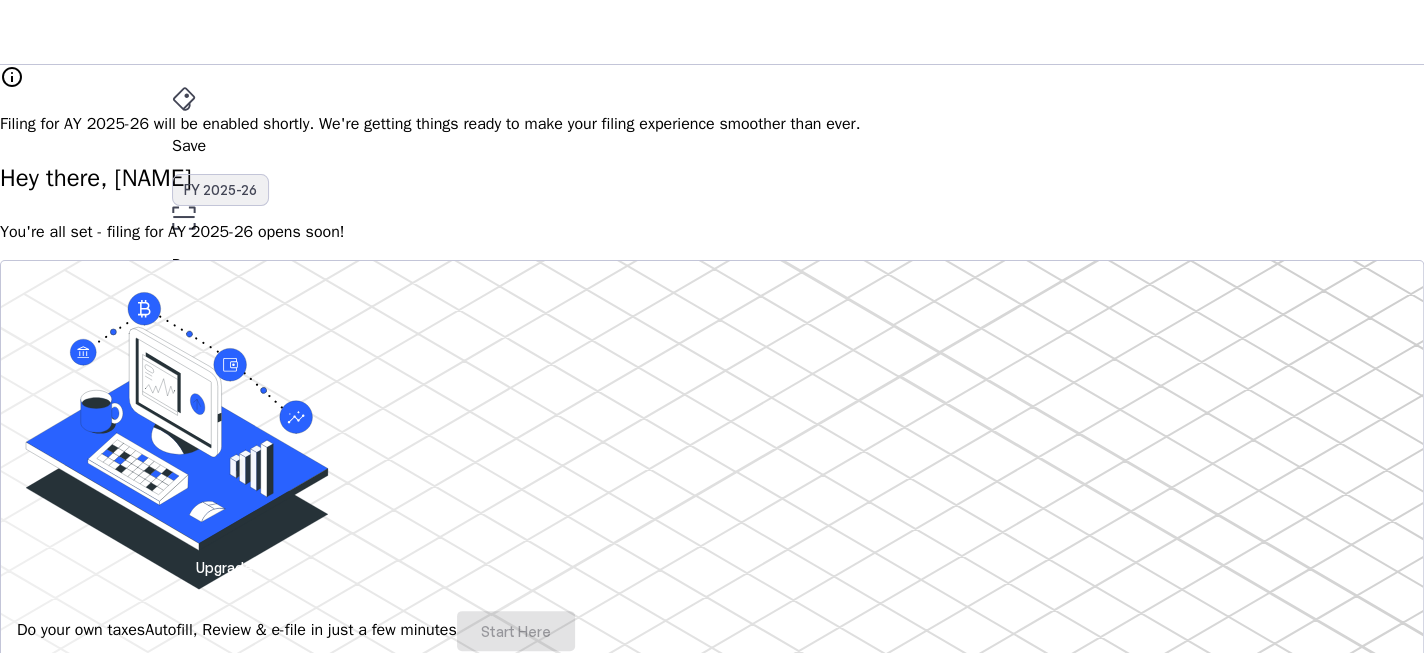 click on "FY 2025-26" at bounding box center [220, 190] 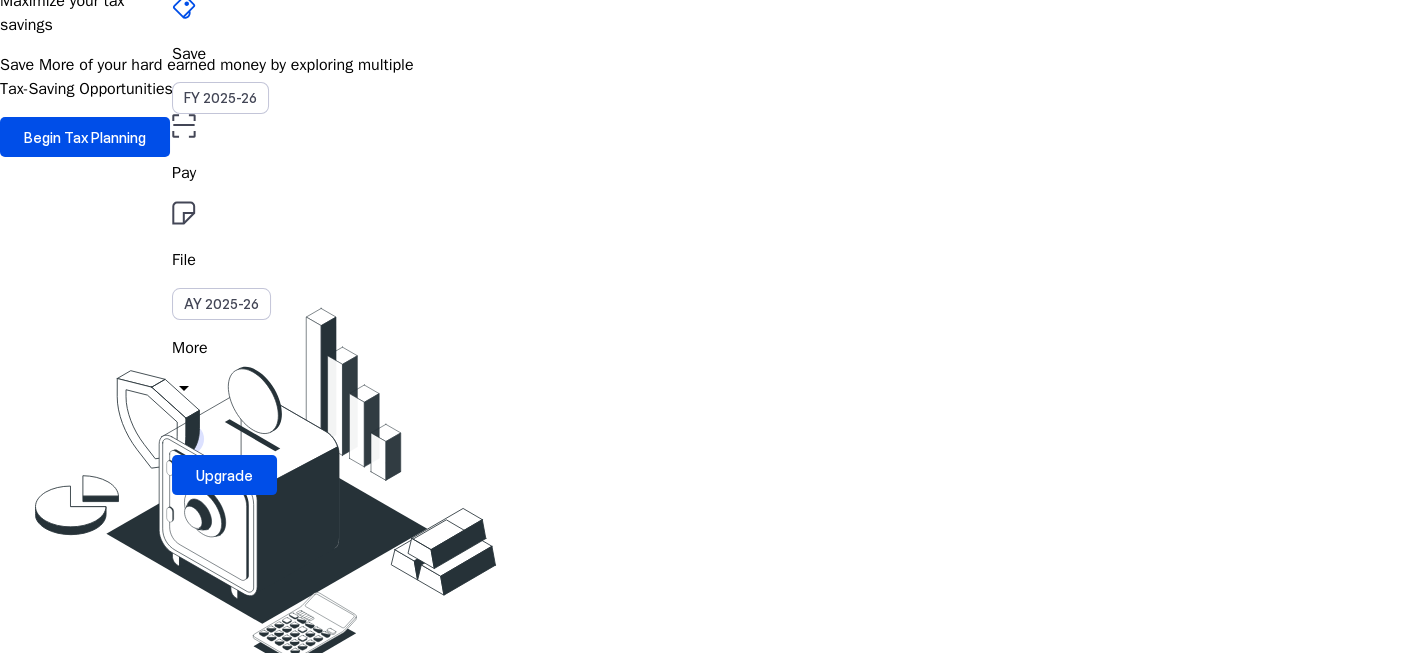 scroll, scrollTop: 0, scrollLeft: 0, axis: both 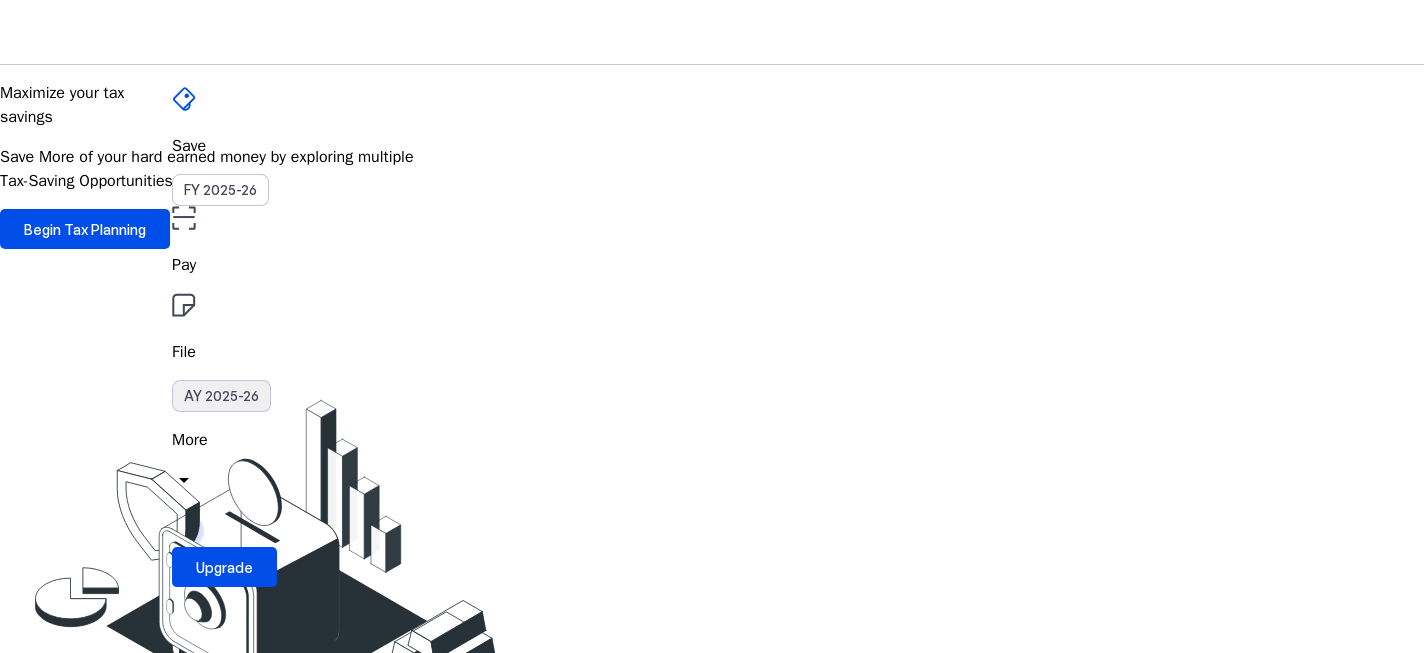 click on "AY 2025-26" at bounding box center [221, 396] 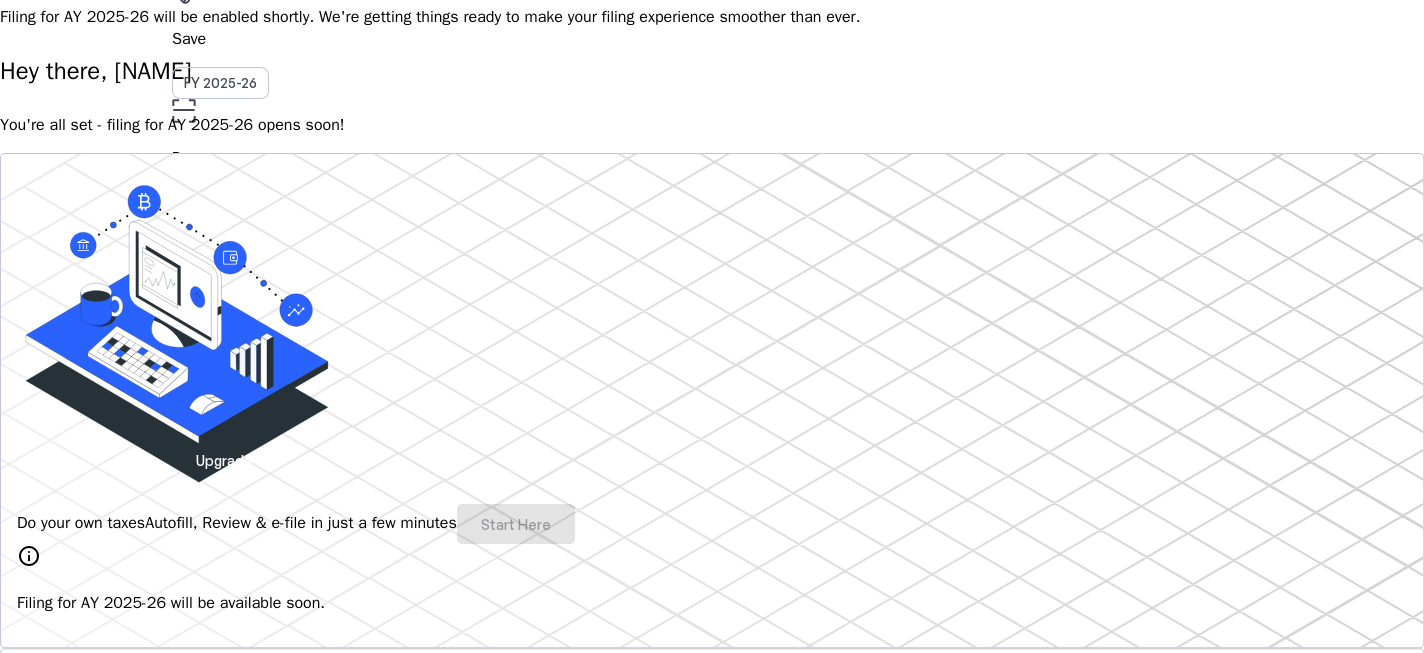 scroll, scrollTop: 0, scrollLeft: 0, axis: both 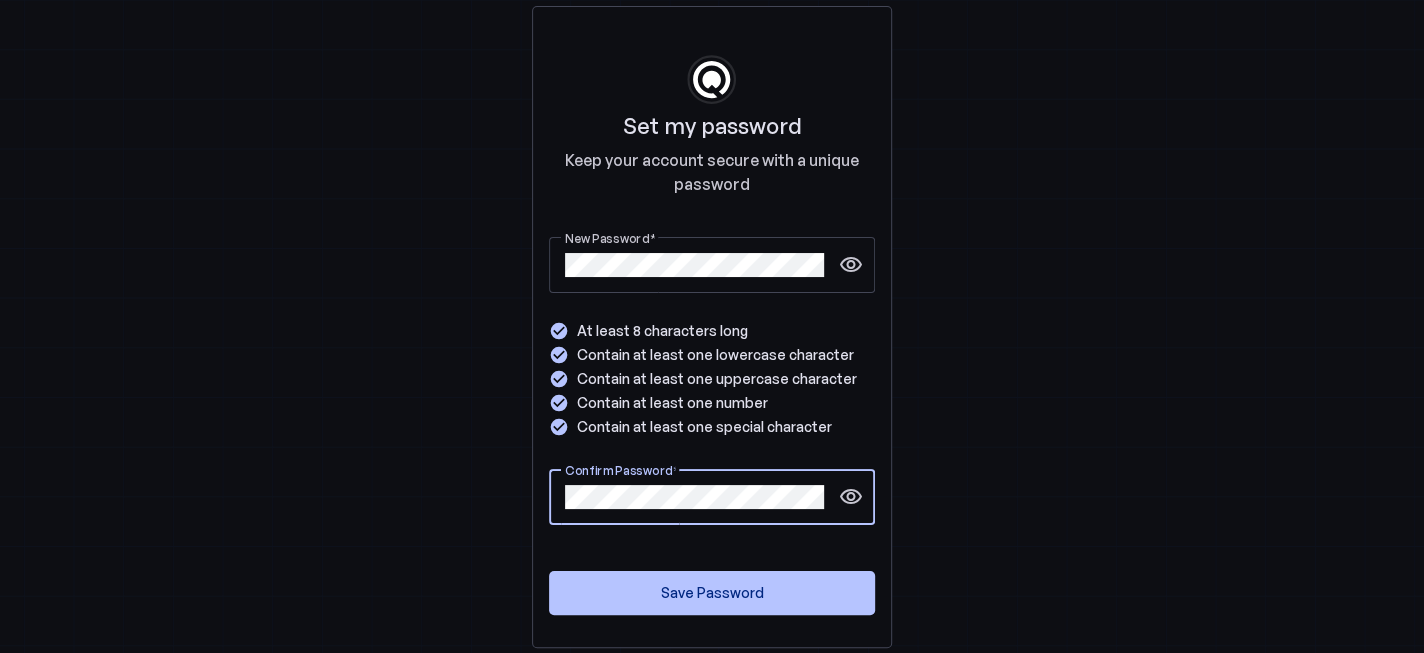 click on "visibility" at bounding box center [851, 497] 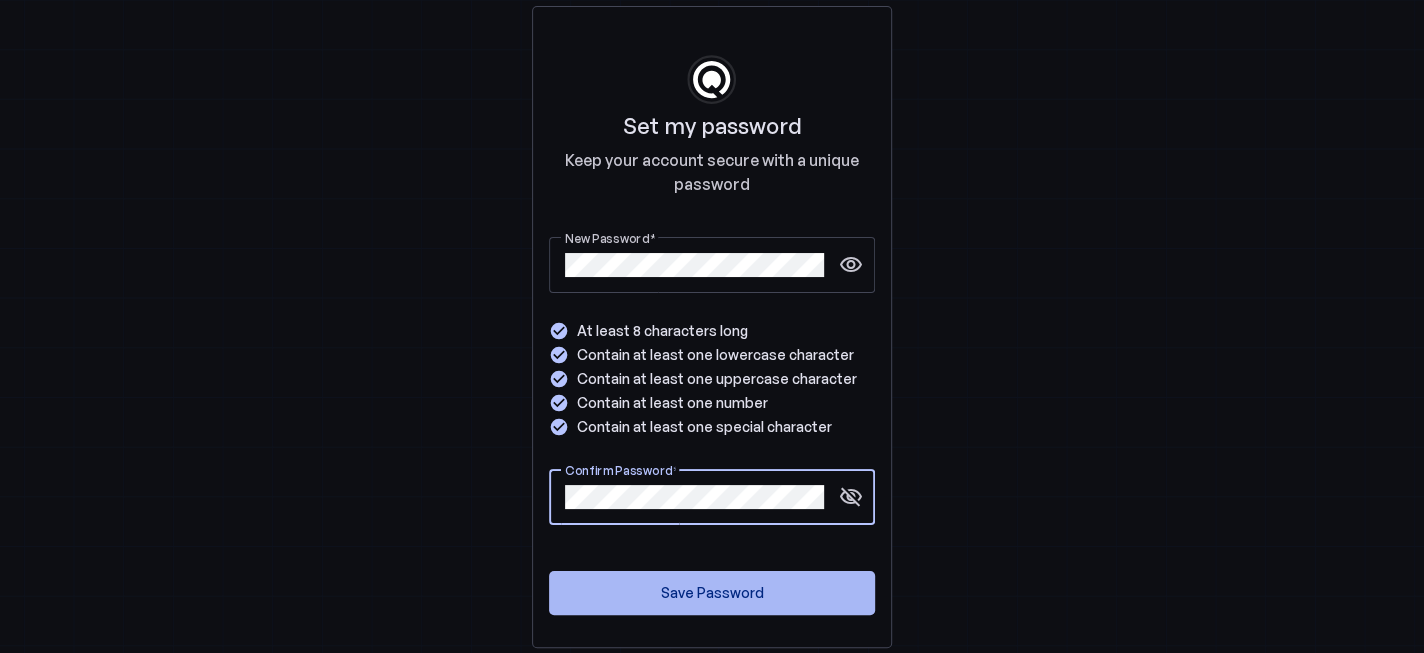 click on "Save Password" at bounding box center (712, 592) 